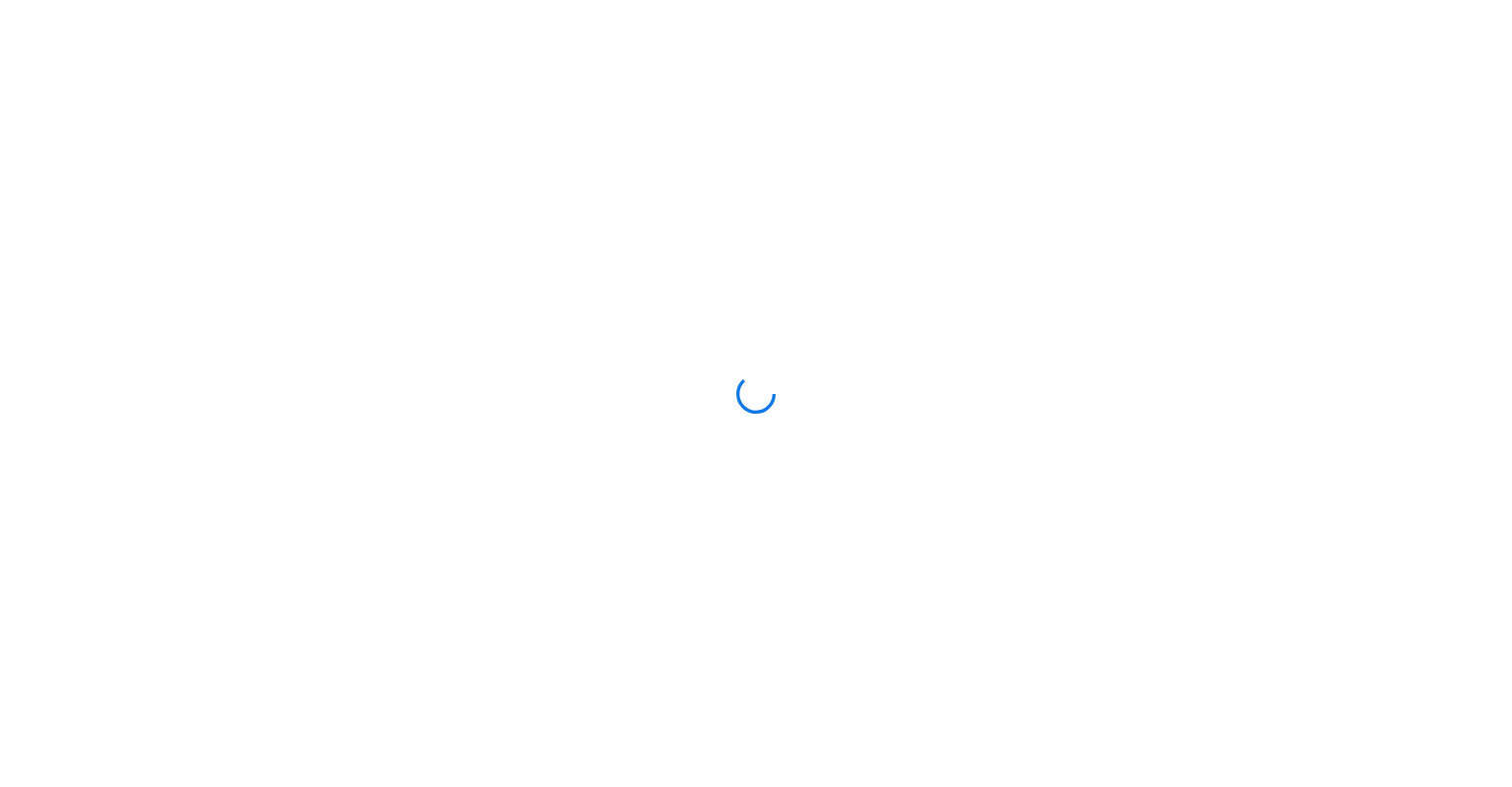 scroll, scrollTop: 0, scrollLeft: 0, axis: both 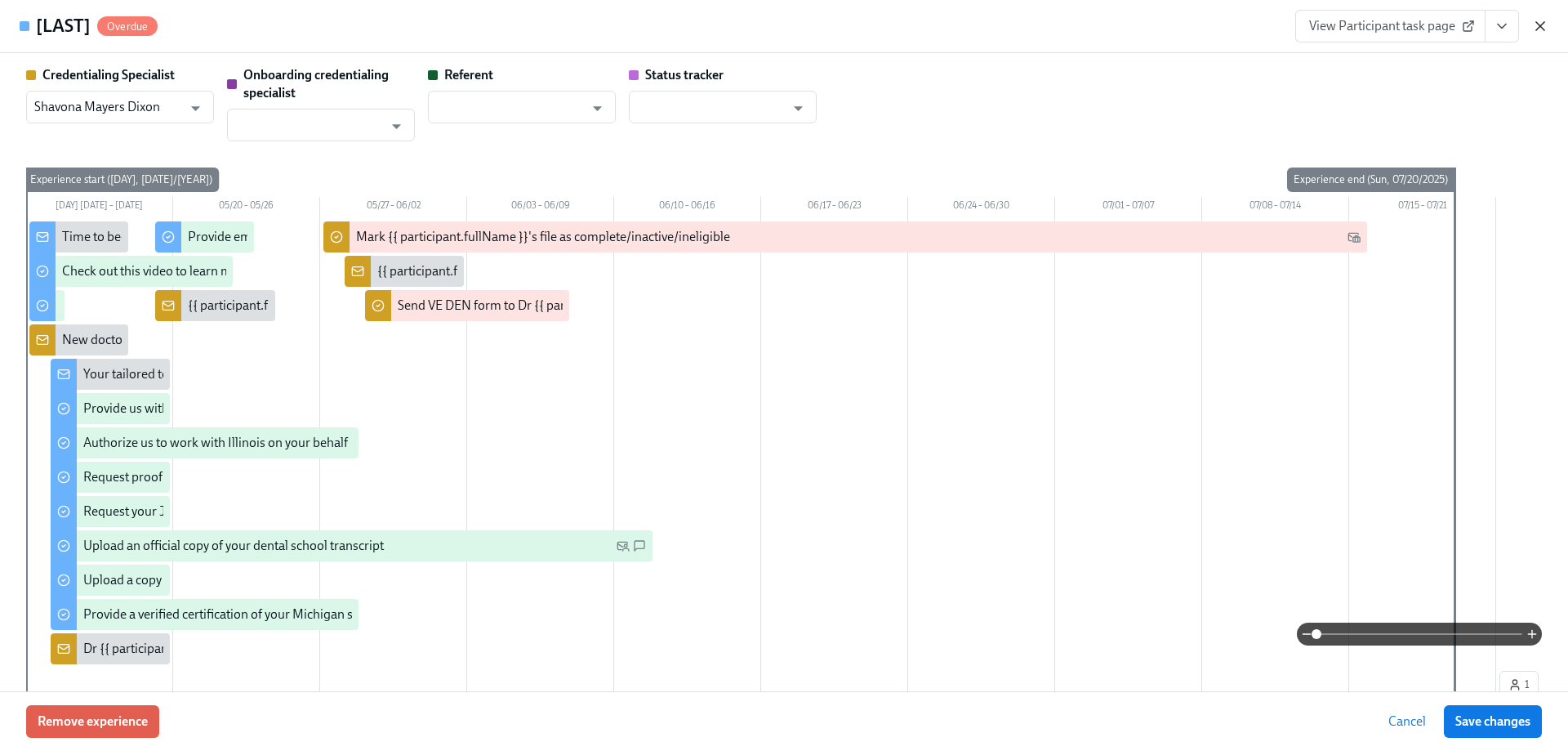 click 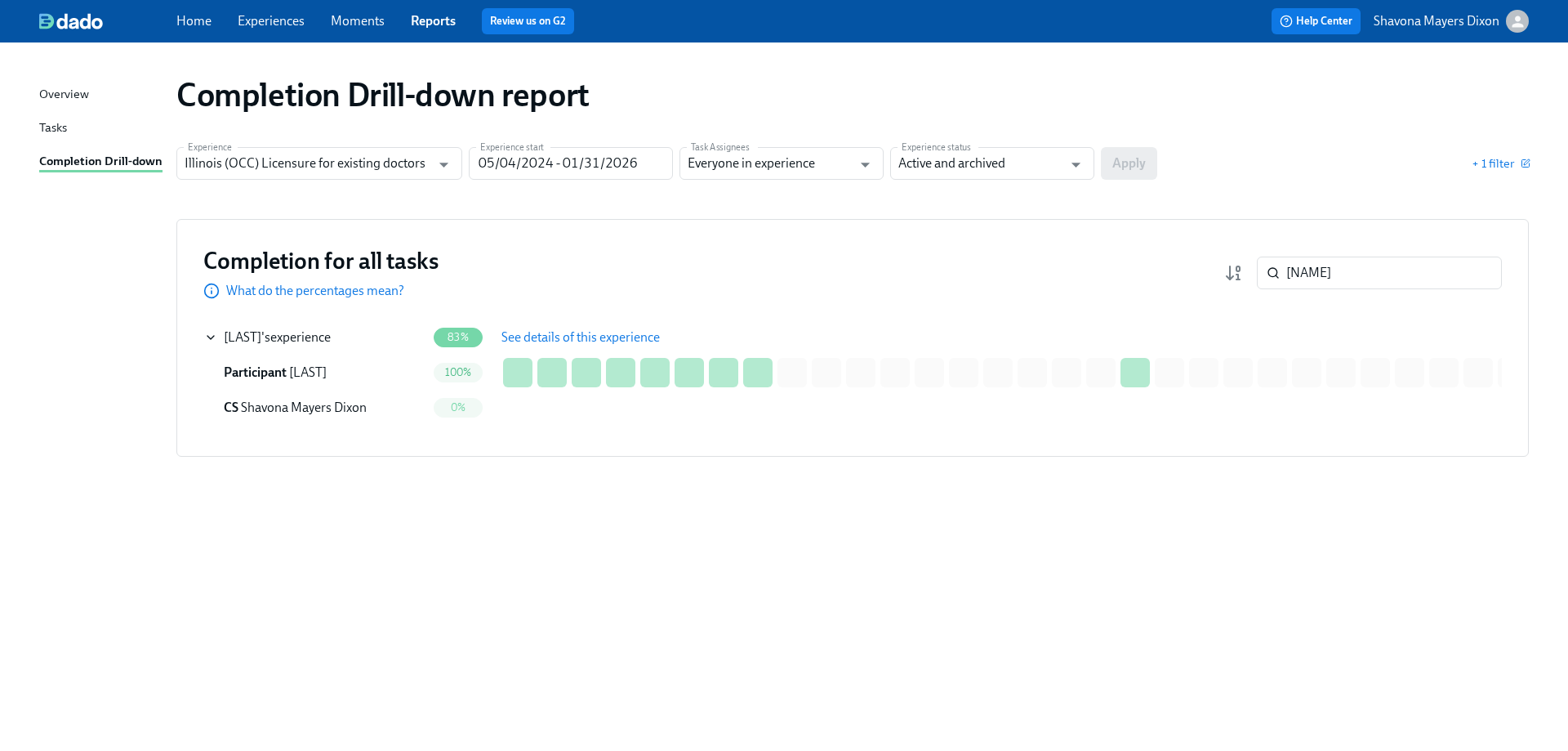 click on "Completion for all tasks What do the percentages mean? bhand ​" at bounding box center (853, 273) 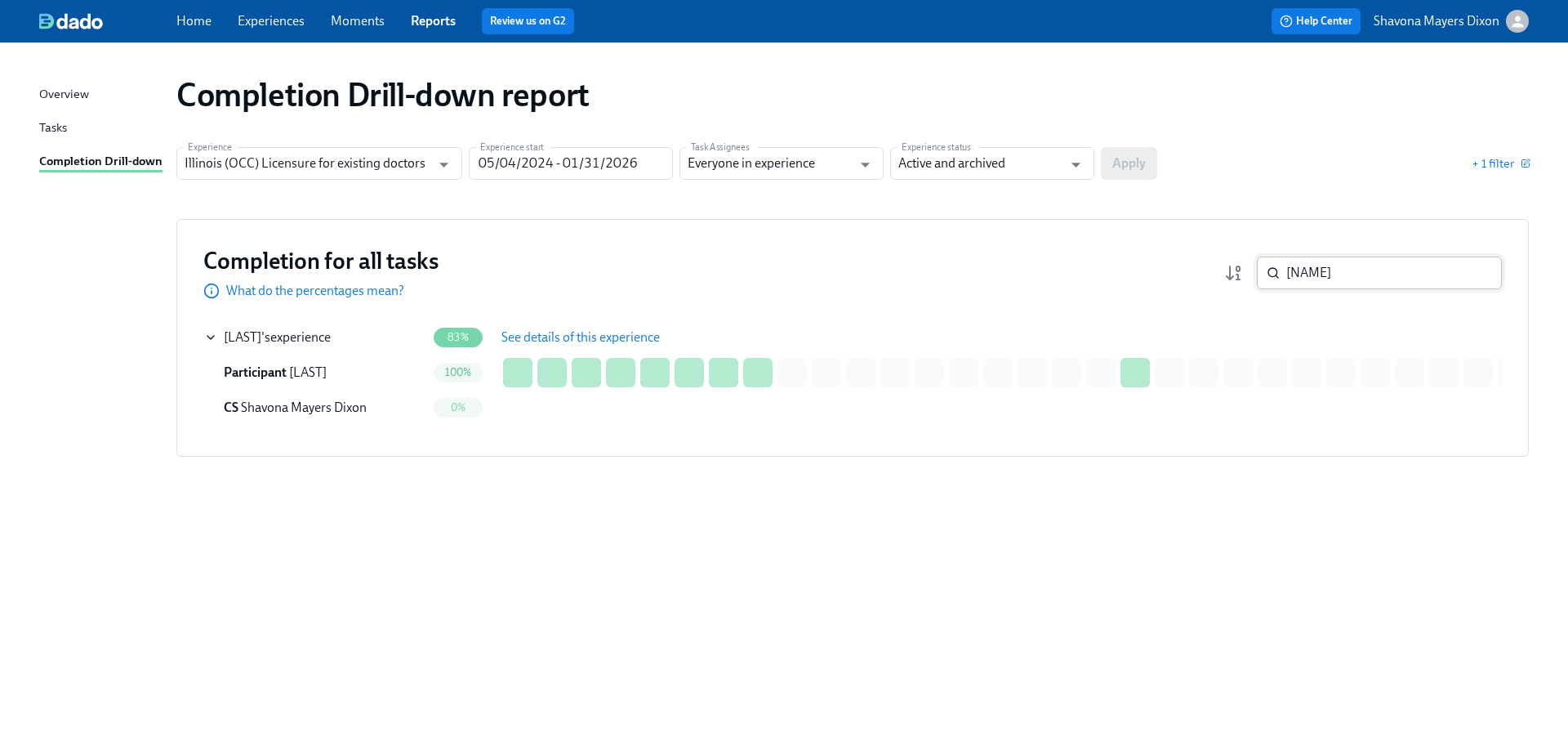 click on "bhand" at bounding box center (1394, 273) 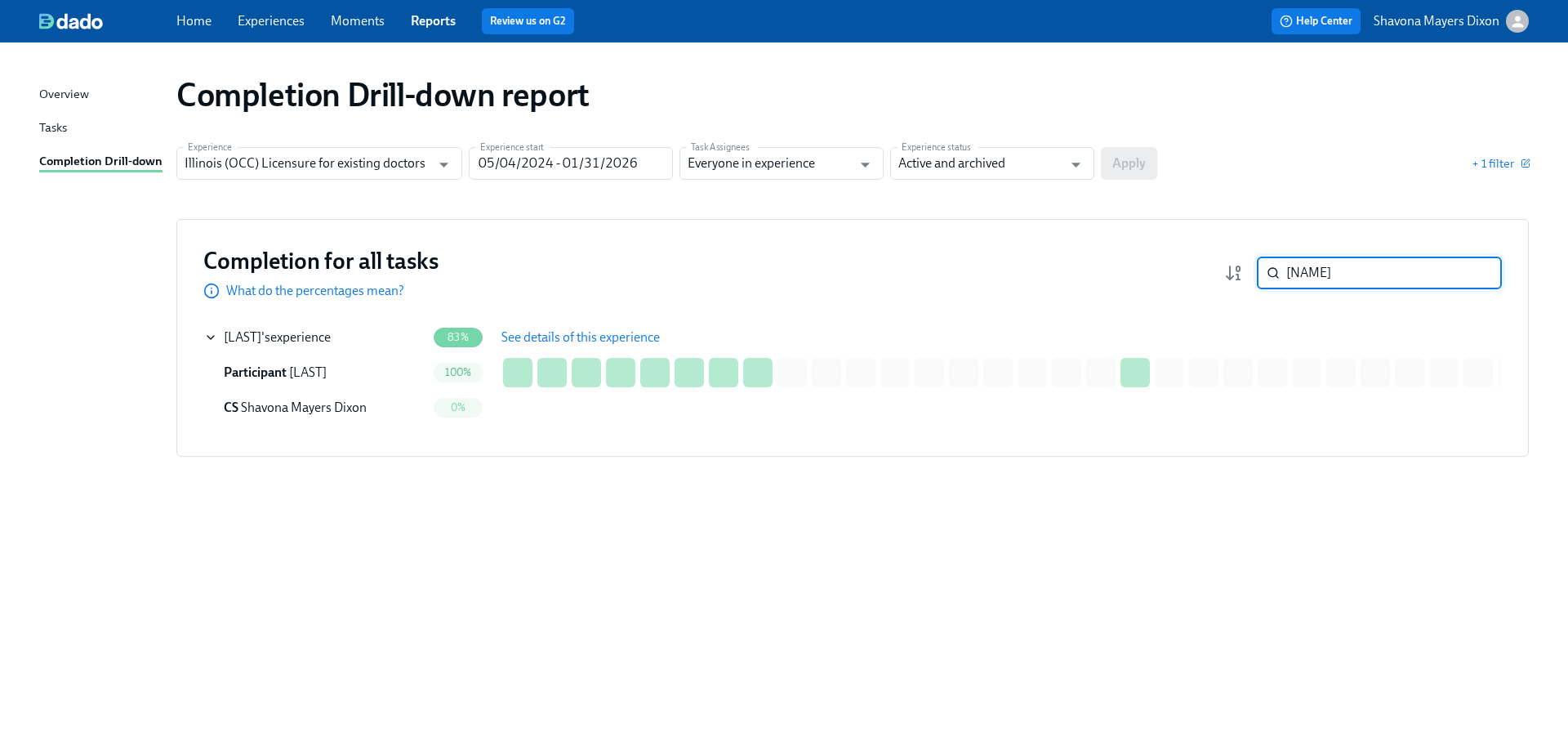 click on "bhand" at bounding box center [1394, 273] 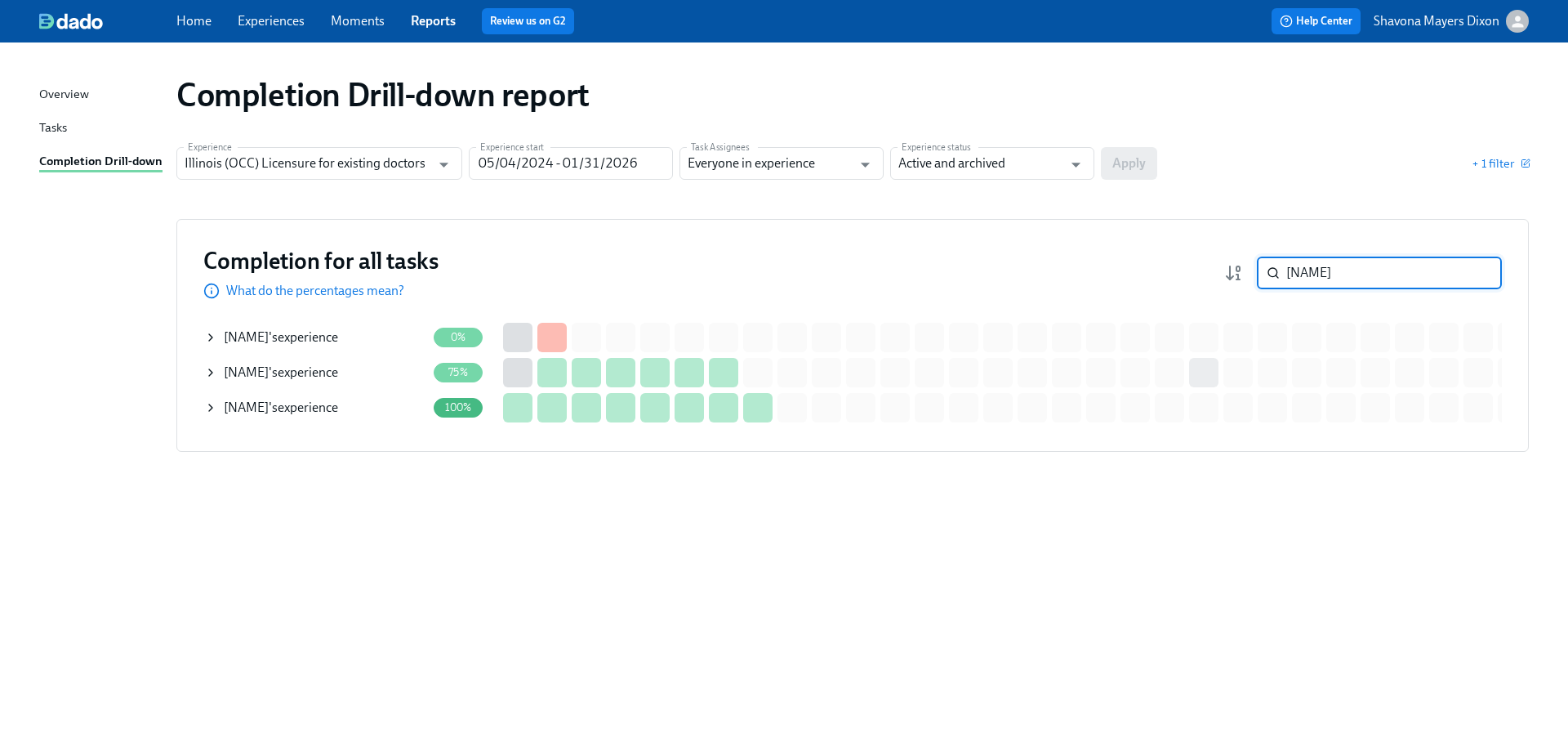 type on "carl" 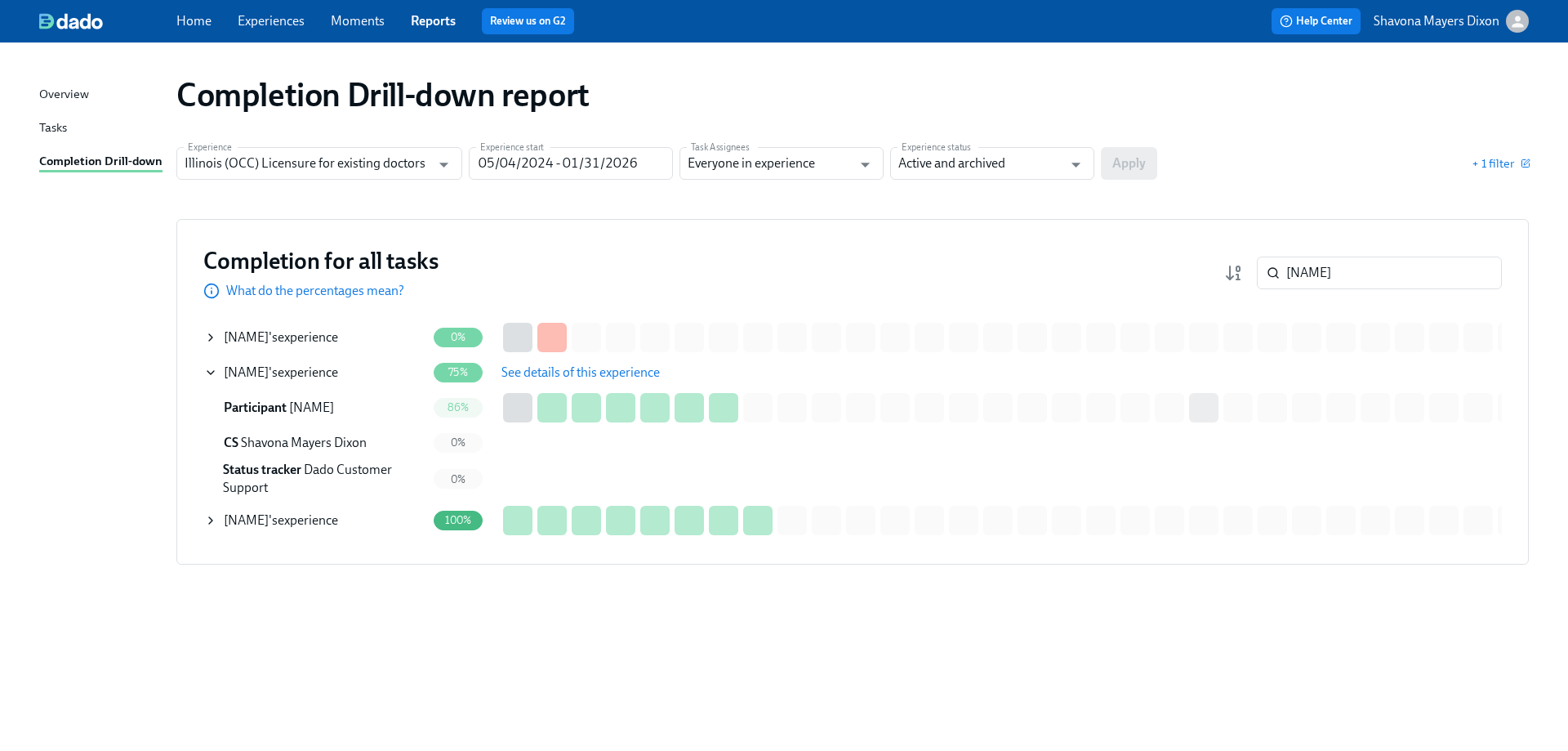 click on "See details of this experience" at bounding box center [581, 373] 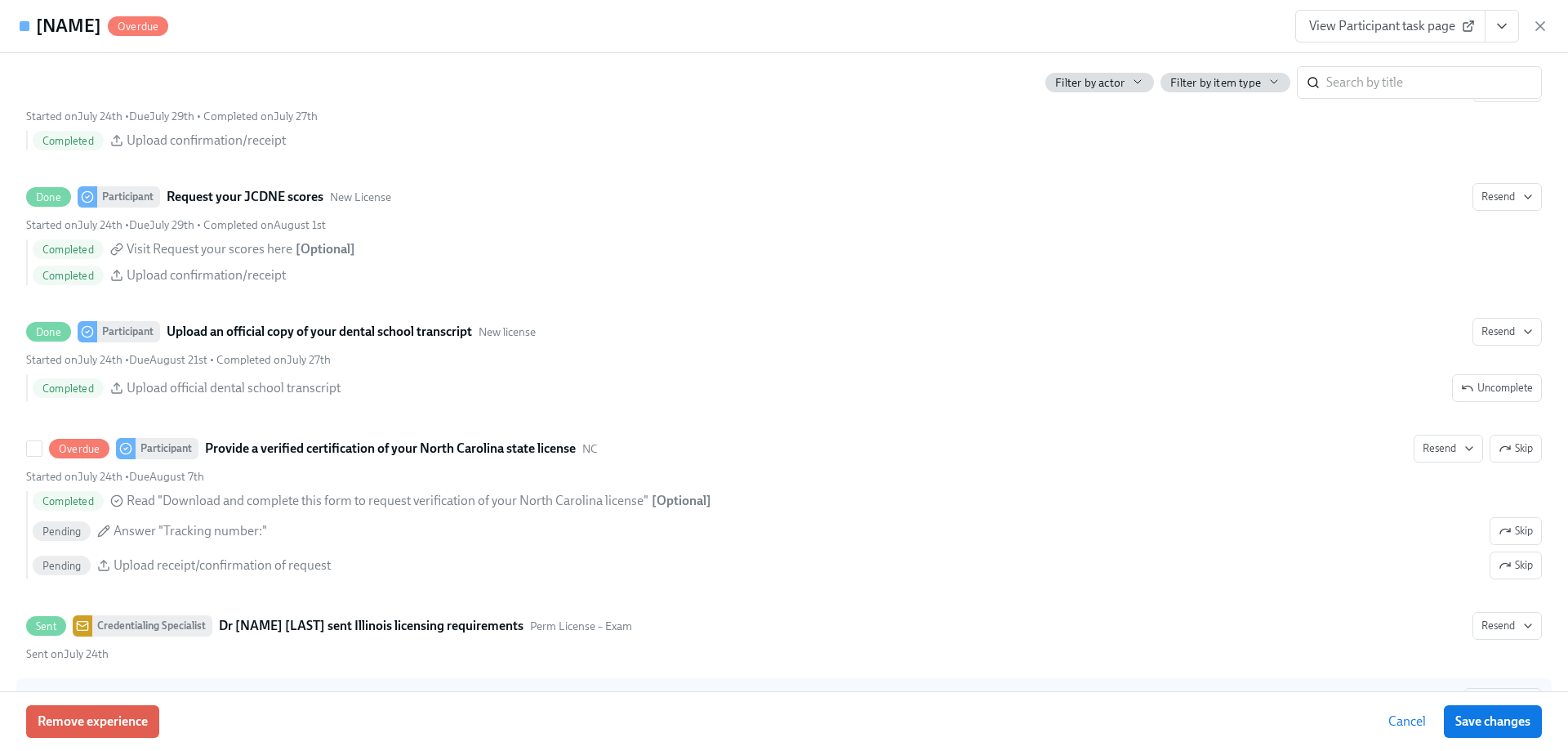 scroll, scrollTop: 2533, scrollLeft: 0, axis: vertical 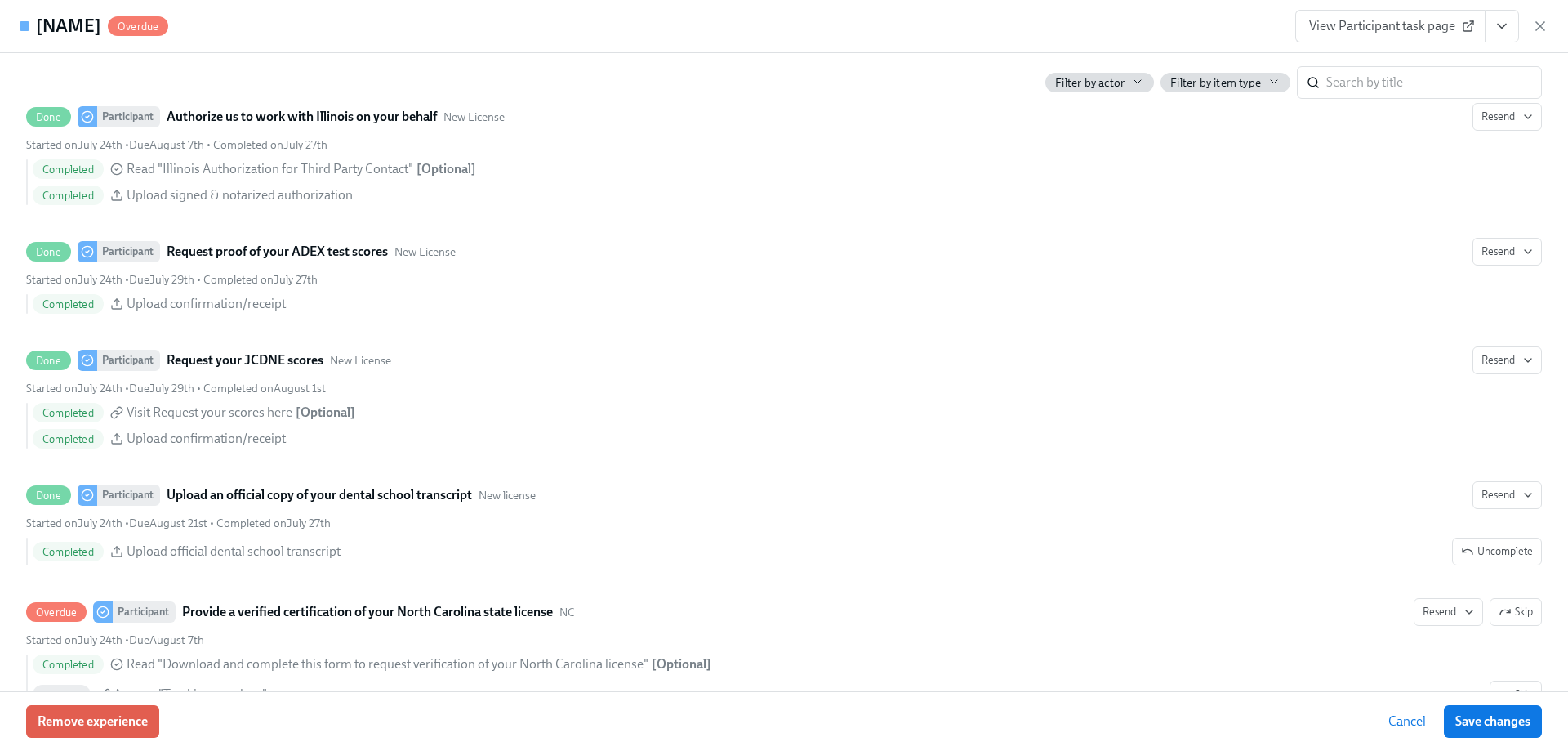 click on "View Participant task page" at bounding box center (1390, 26) 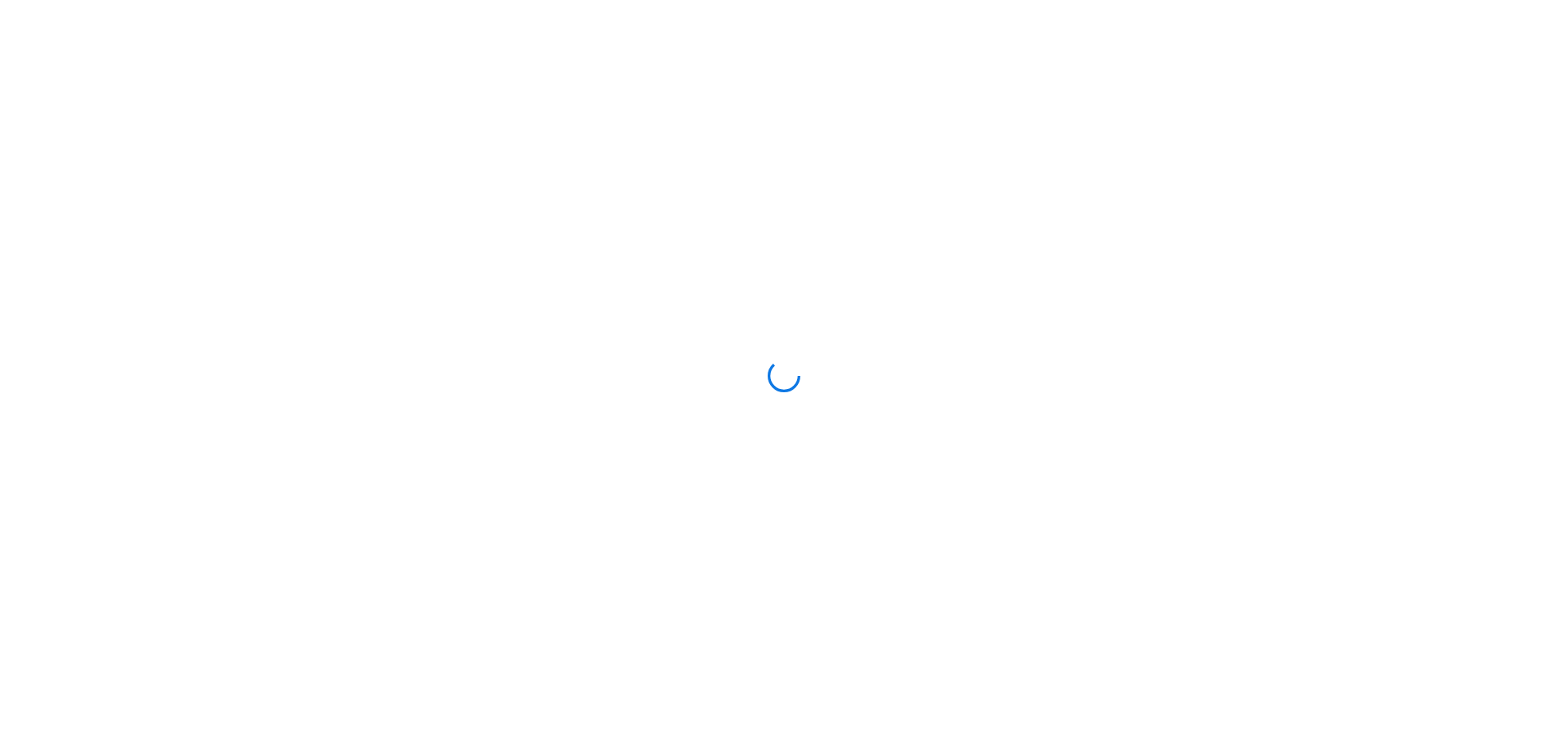 scroll, scrollTop: 0, scrollLeft: 0, axis: both 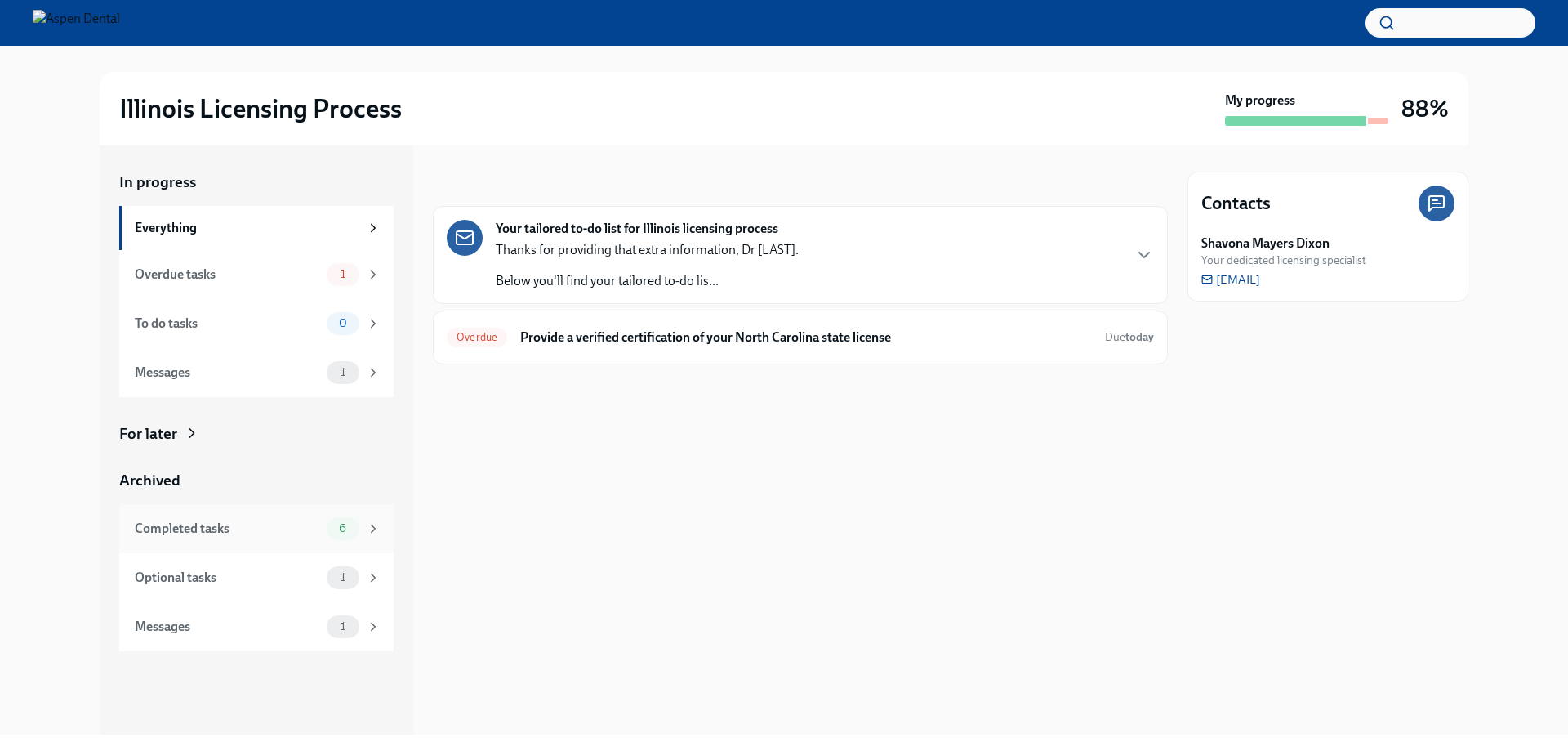 click on "Completed tasks 6" at bounding box center (256, 529) 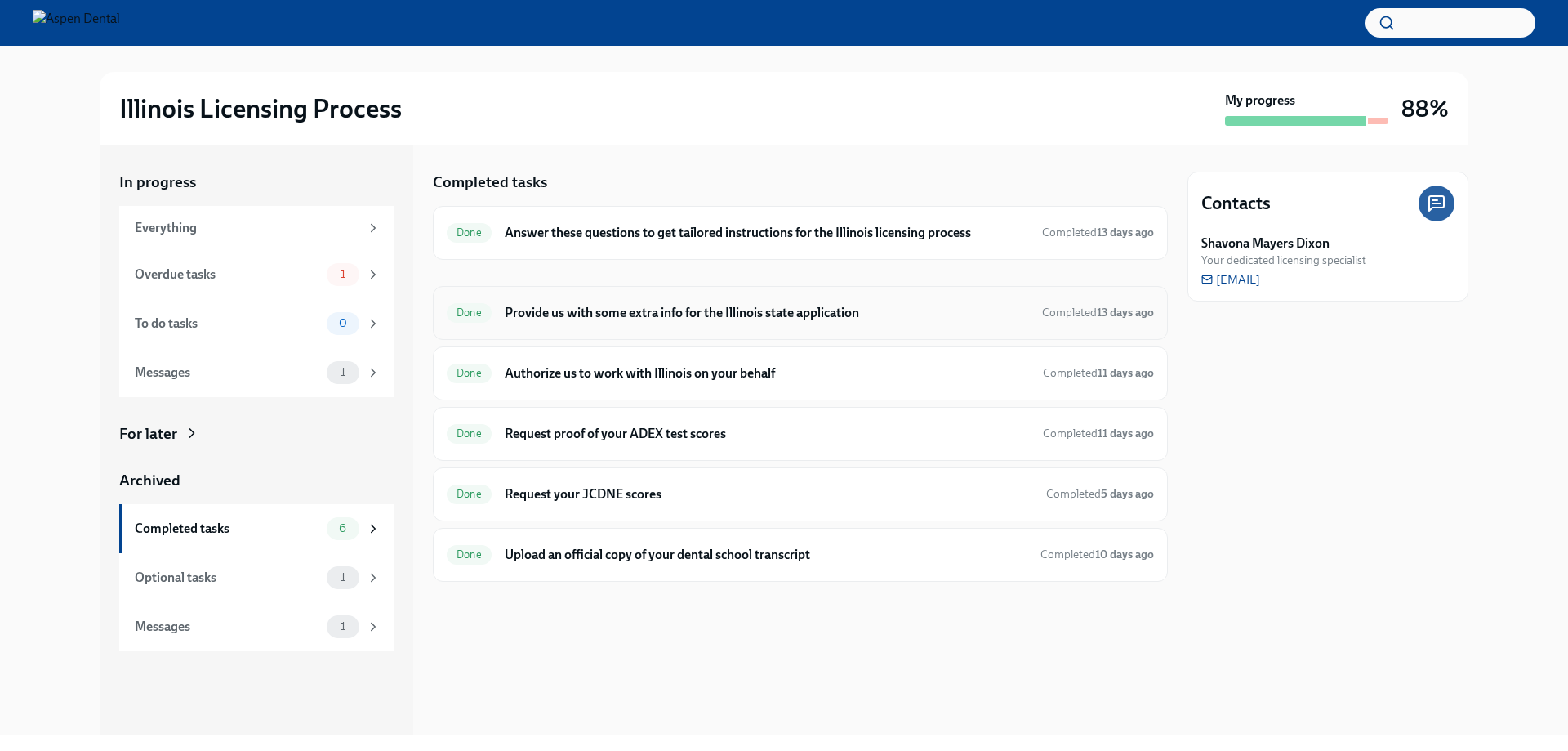 click on "Provide us with some extra info for the Illinois state application" at bounding box center [767, 313] 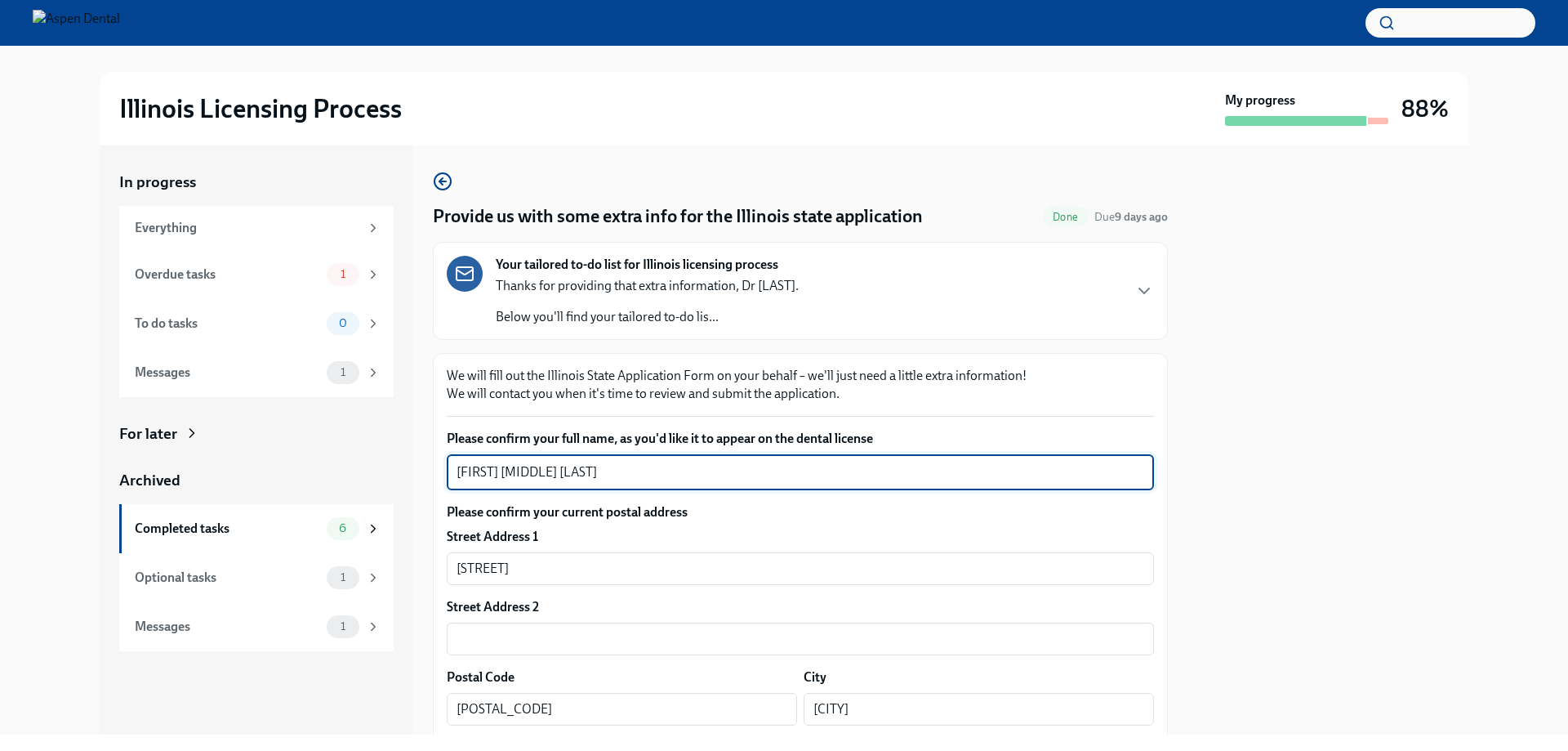 drag, startPoint x: 583, startPoint y: 469, endPoint x: 477, endPoint y: 471, distance: 106.01887 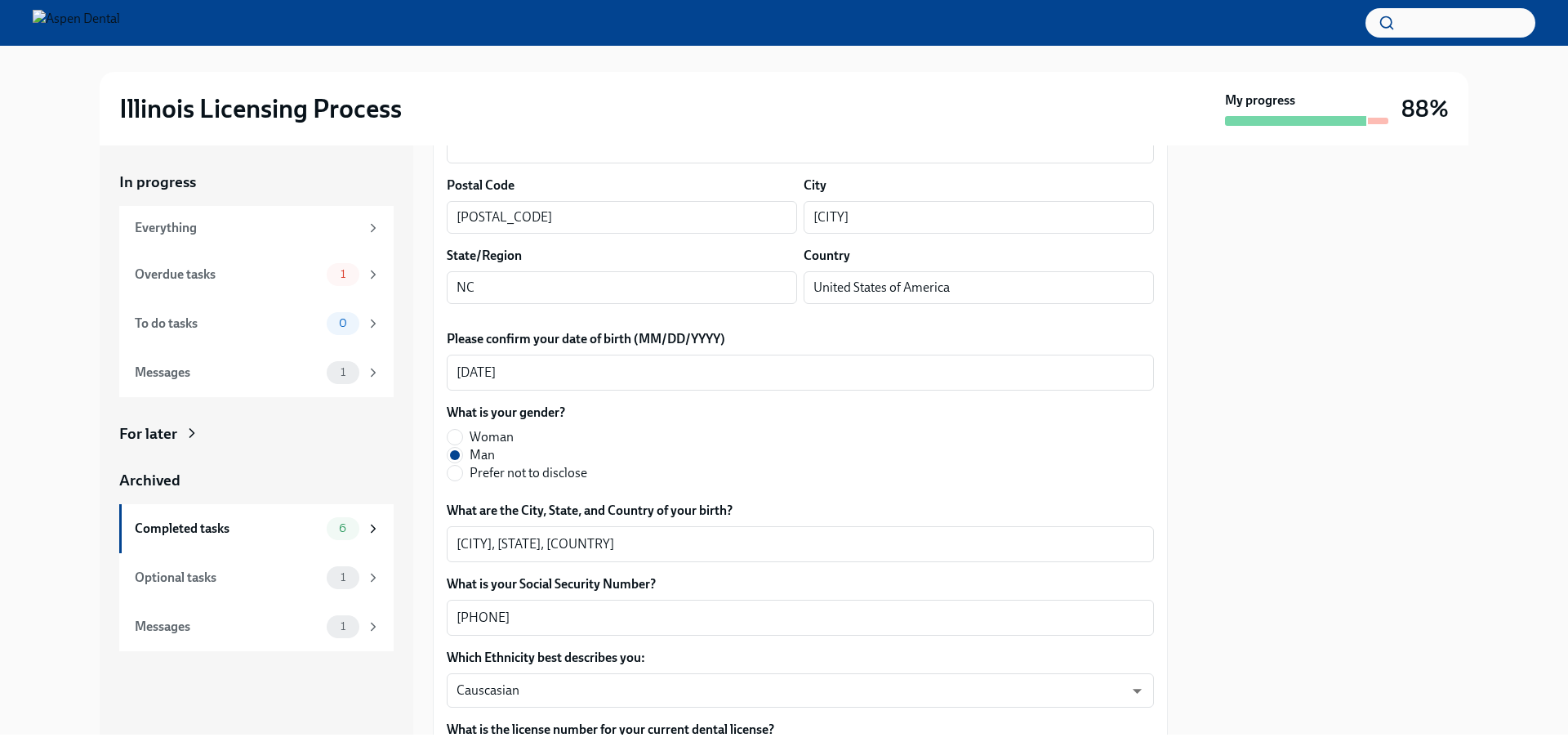 scroll, scrollTop: 572, scrollLeft: 0, axis: vertical 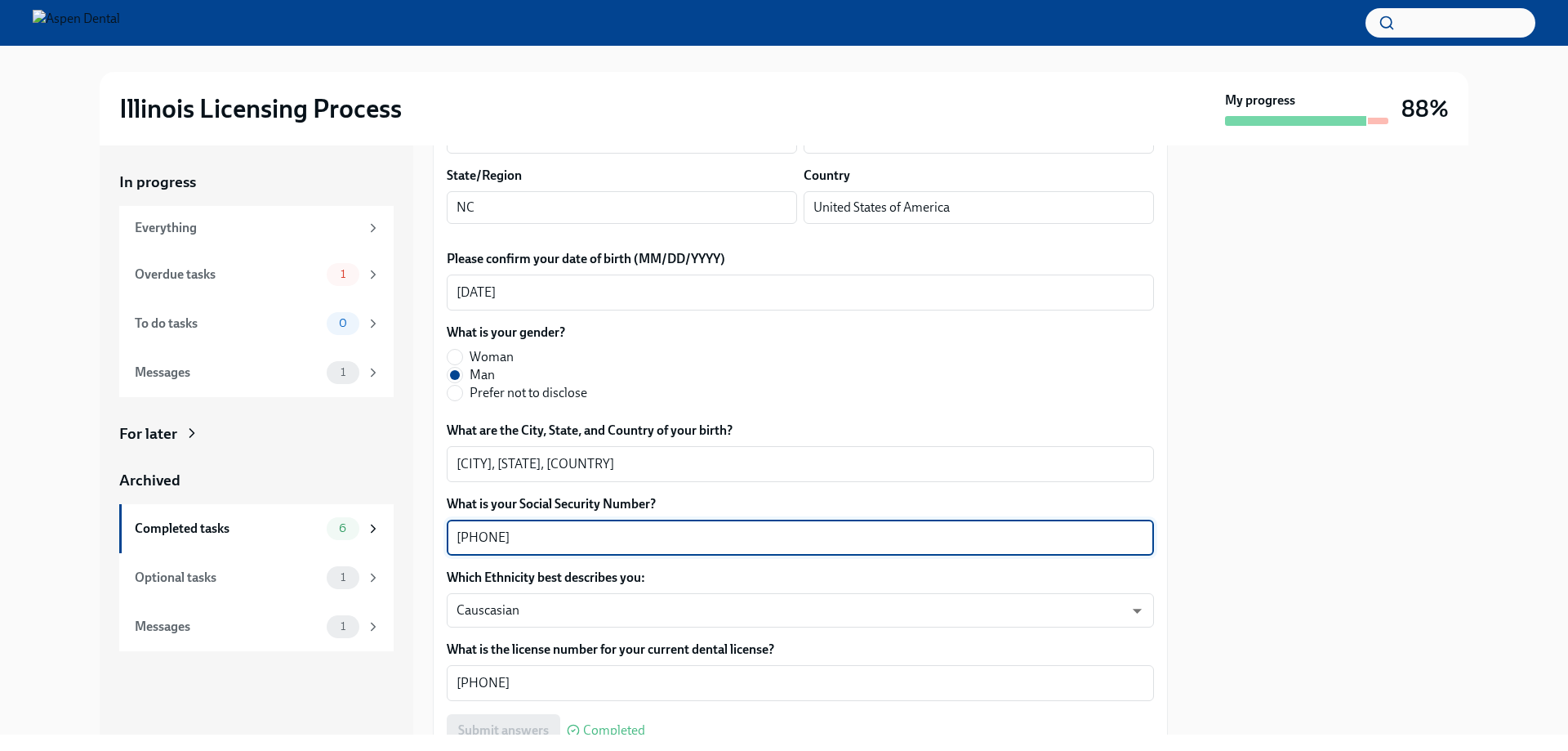 drag, startPoint x: 532, startPoint y: 534, endPoint x: 455, endPoint y: 542, distance: 77.41447 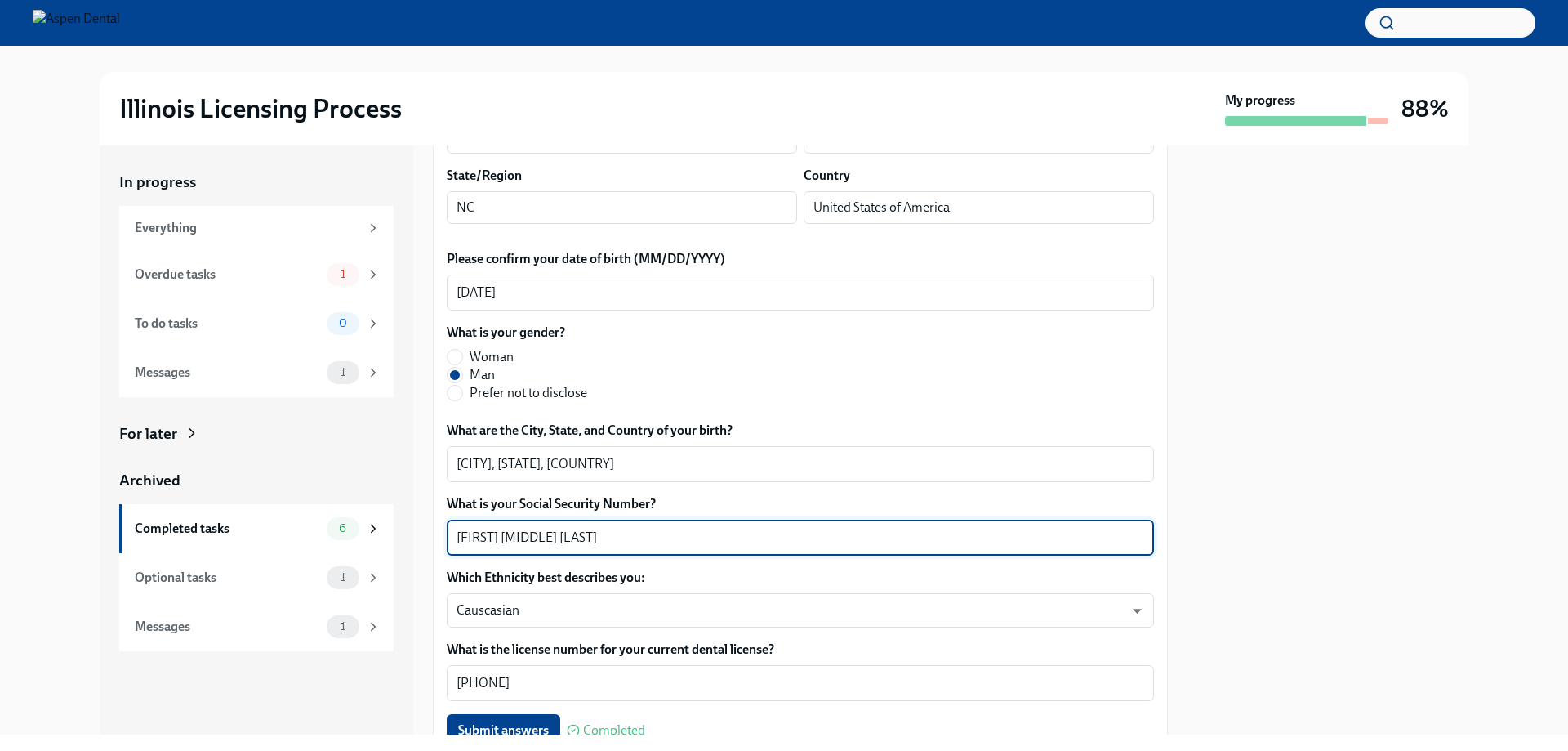 type on "367233770" 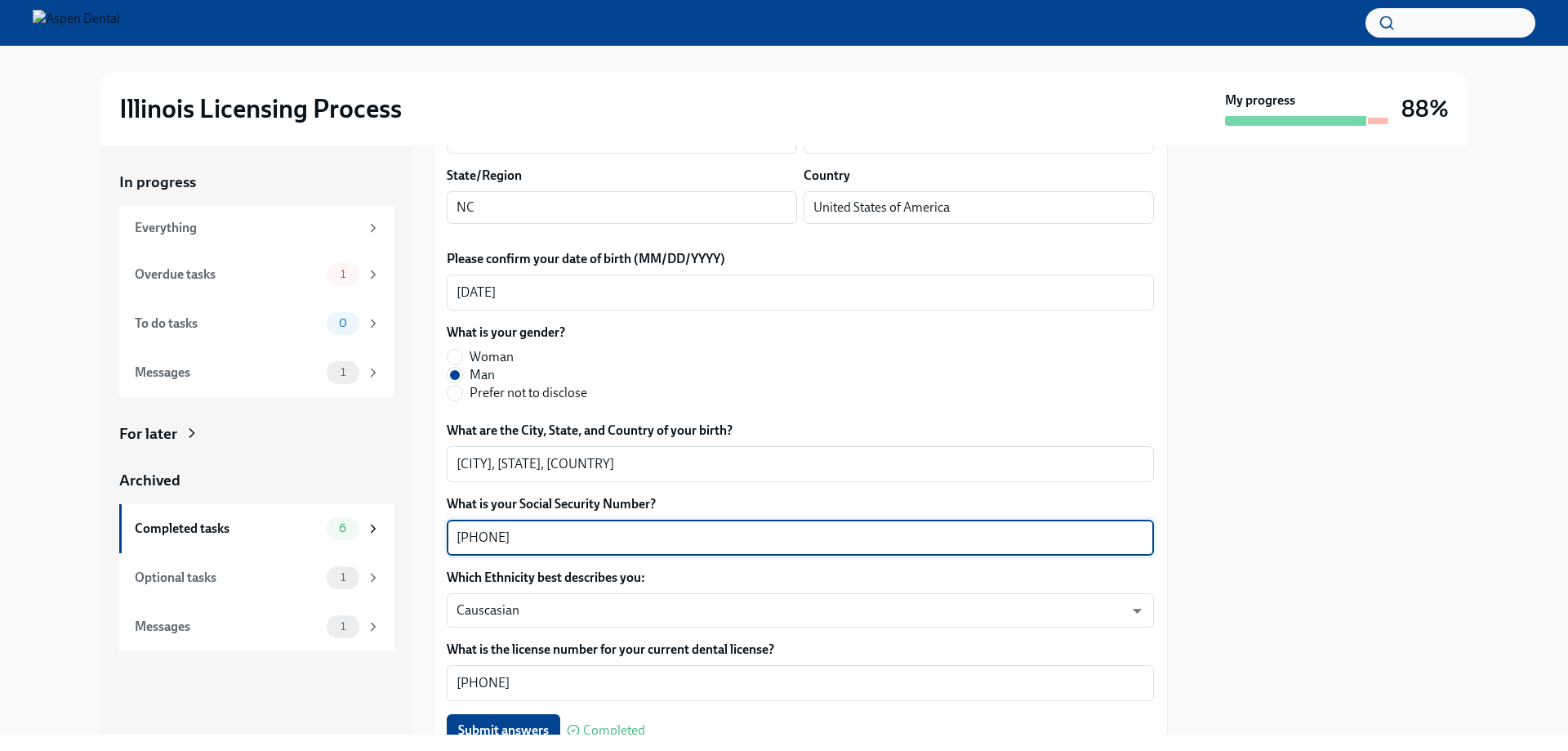 click on "What is your gender? Woman Man Prefer not to disclose" at bounding box center (800, 363) 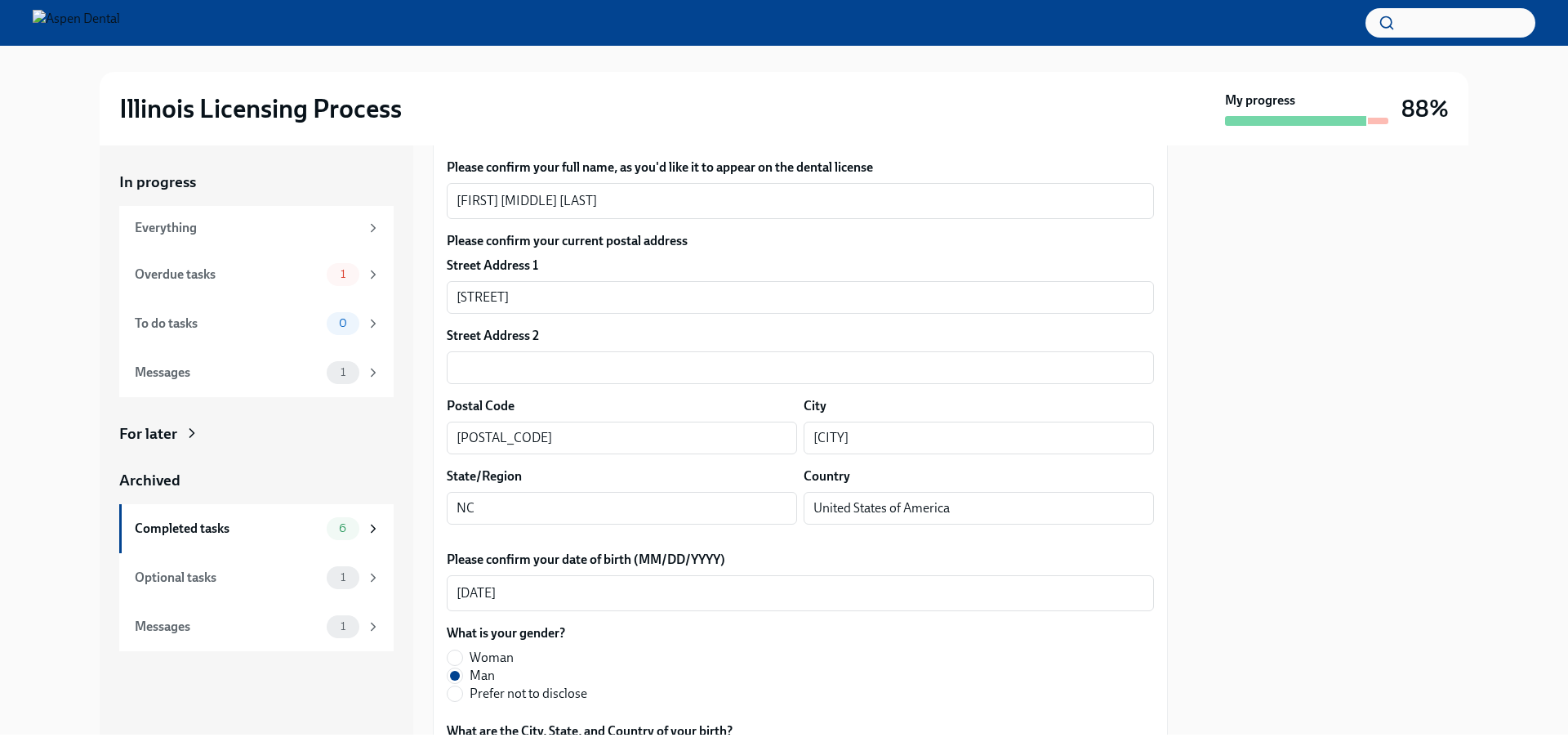 scroll, scrollTop: 245, scrollLeft: 0, axis: vertical 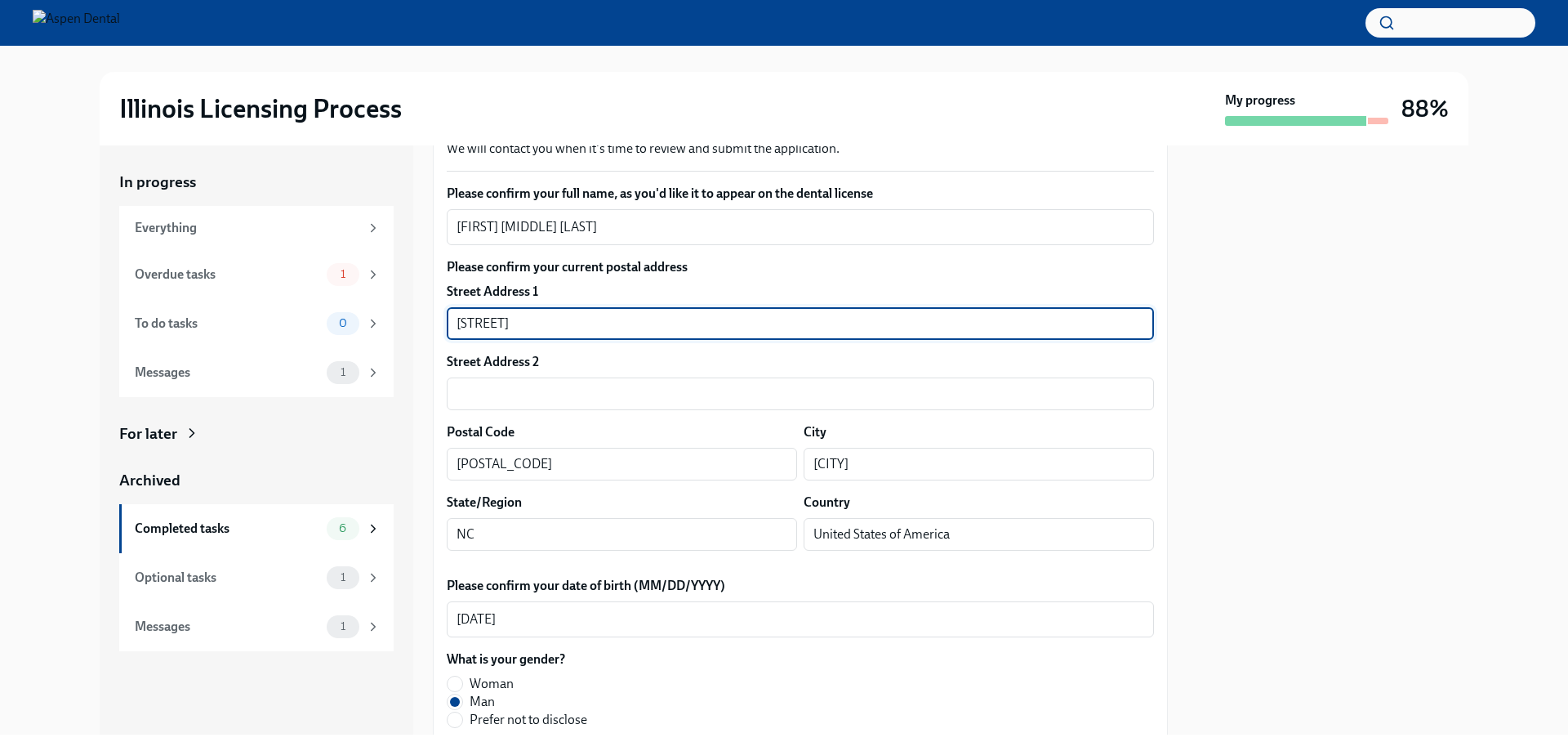 drag, startPoint x: 552, startPoint y: 320, endPoint x: 423, endPoint y: 327, distance: 129.18978 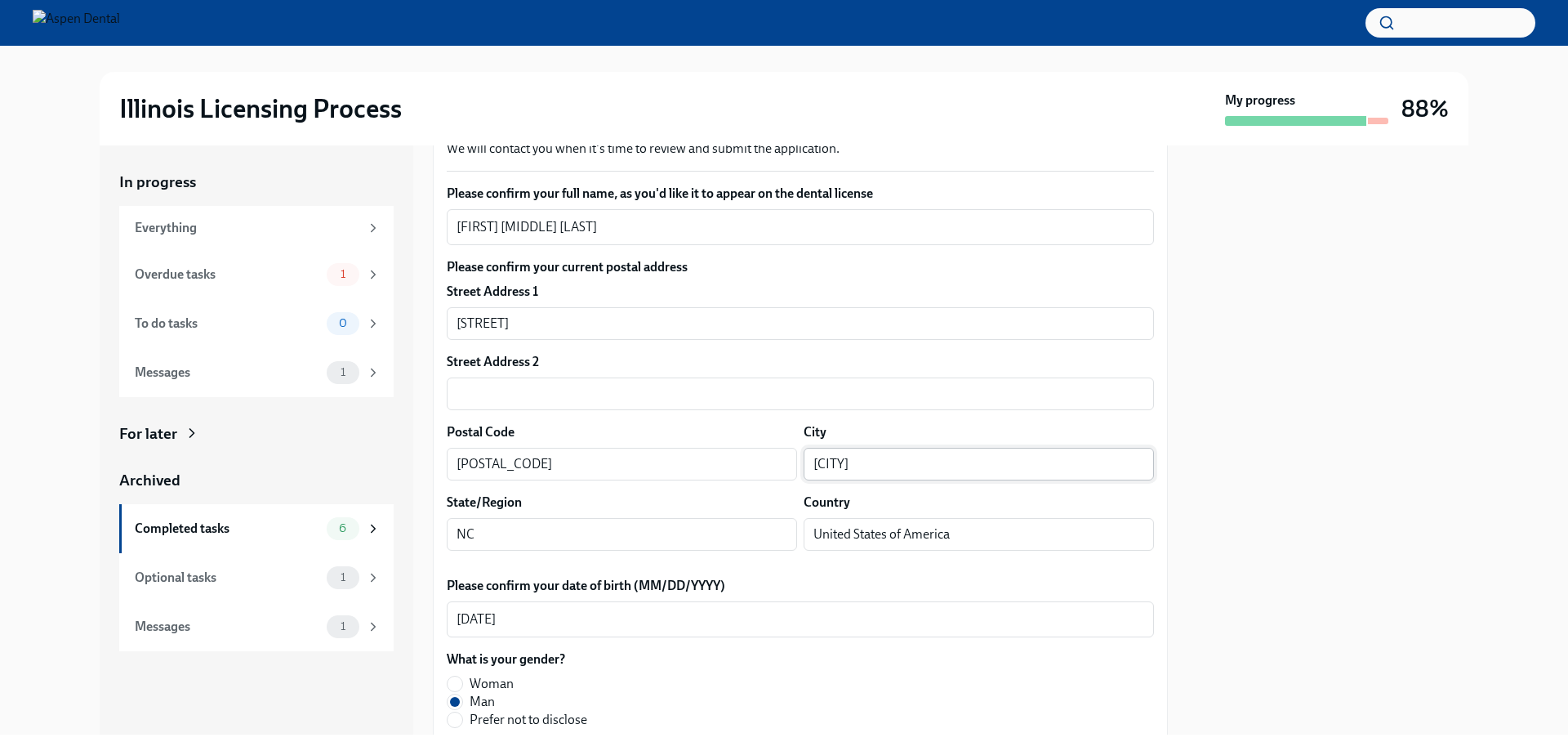 click on "Greensboro" at bounding box center (978, 464) 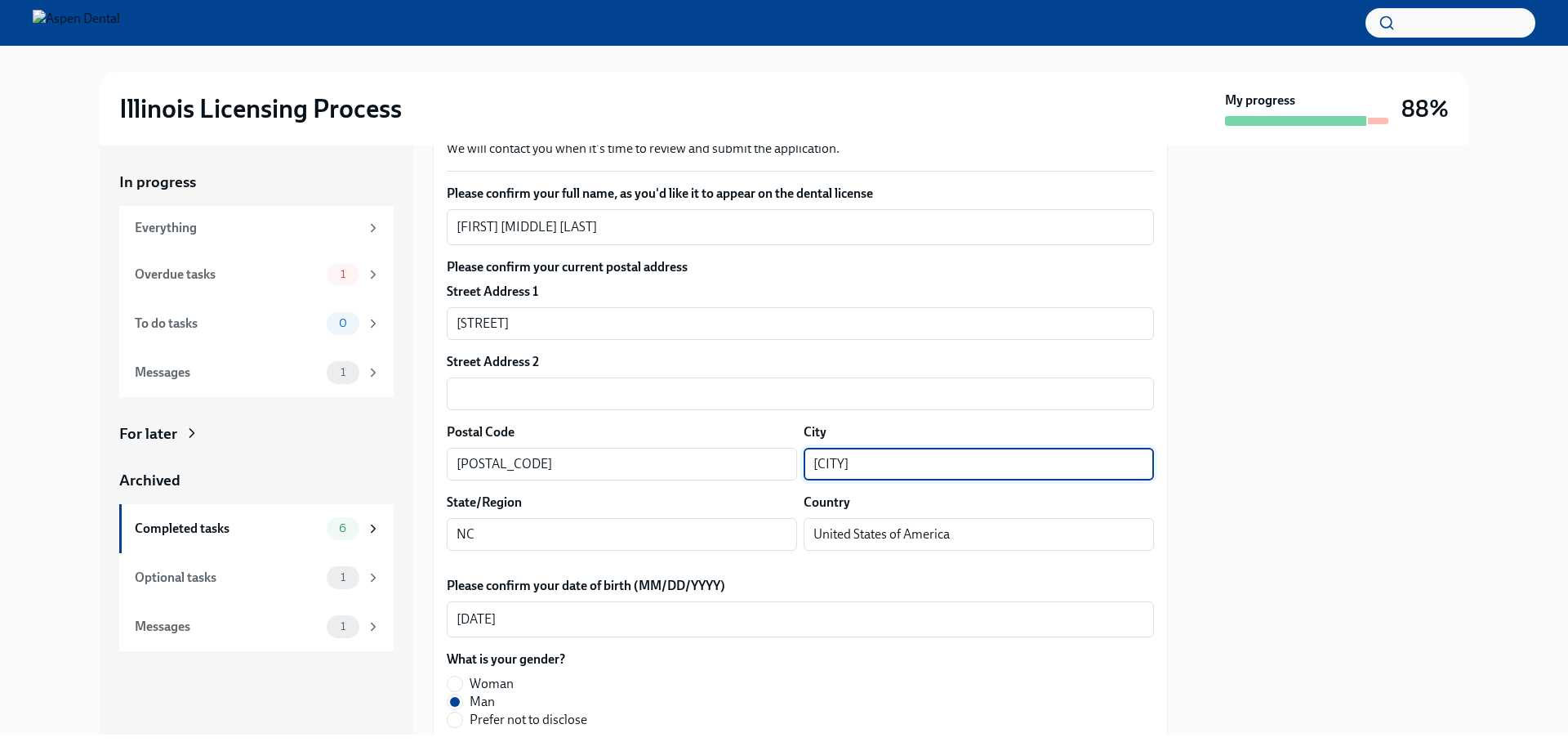 click on "Greensboro" at bounding box center [978, 464] 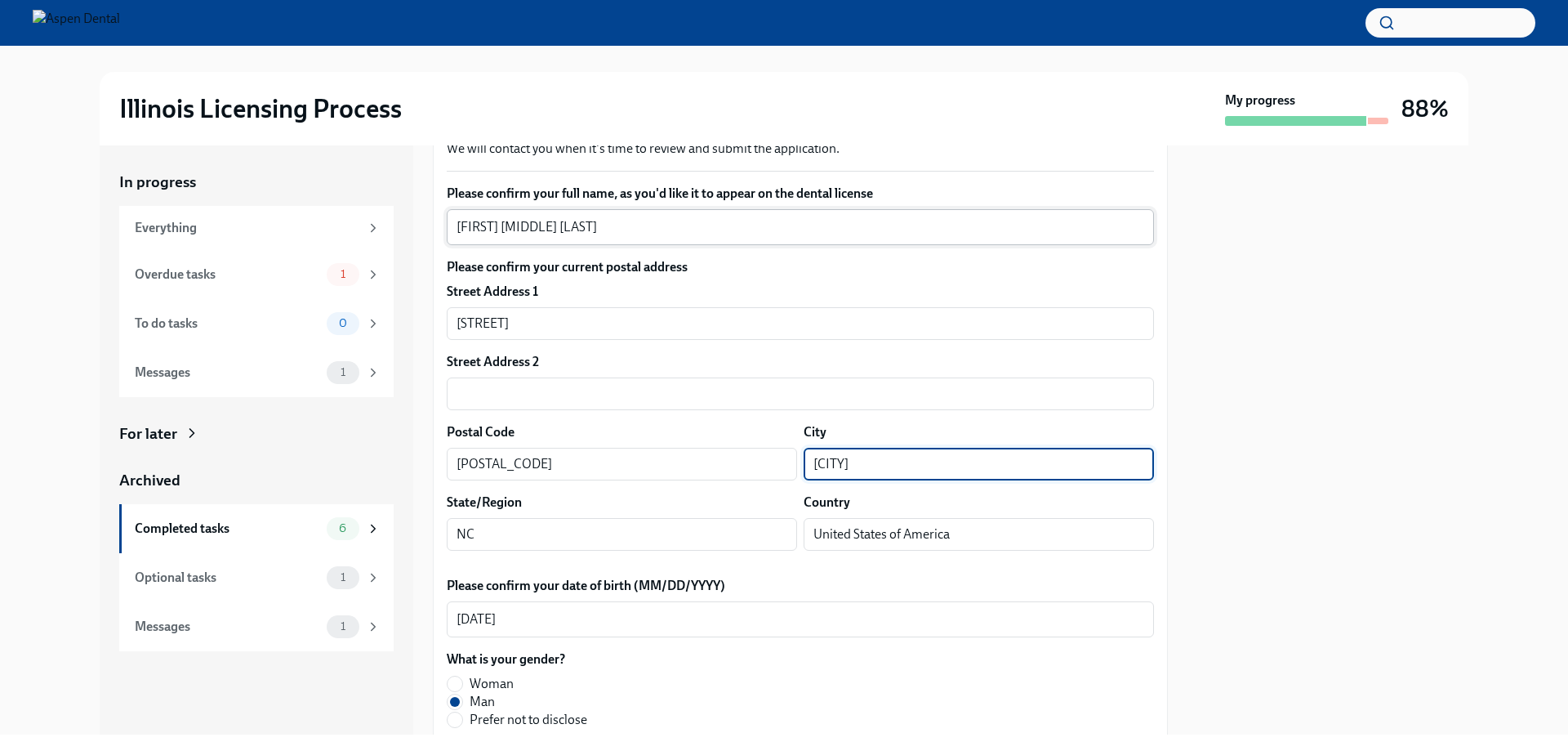 click on "Patrick Edward Carlisle" at bounding box center (800, 227) 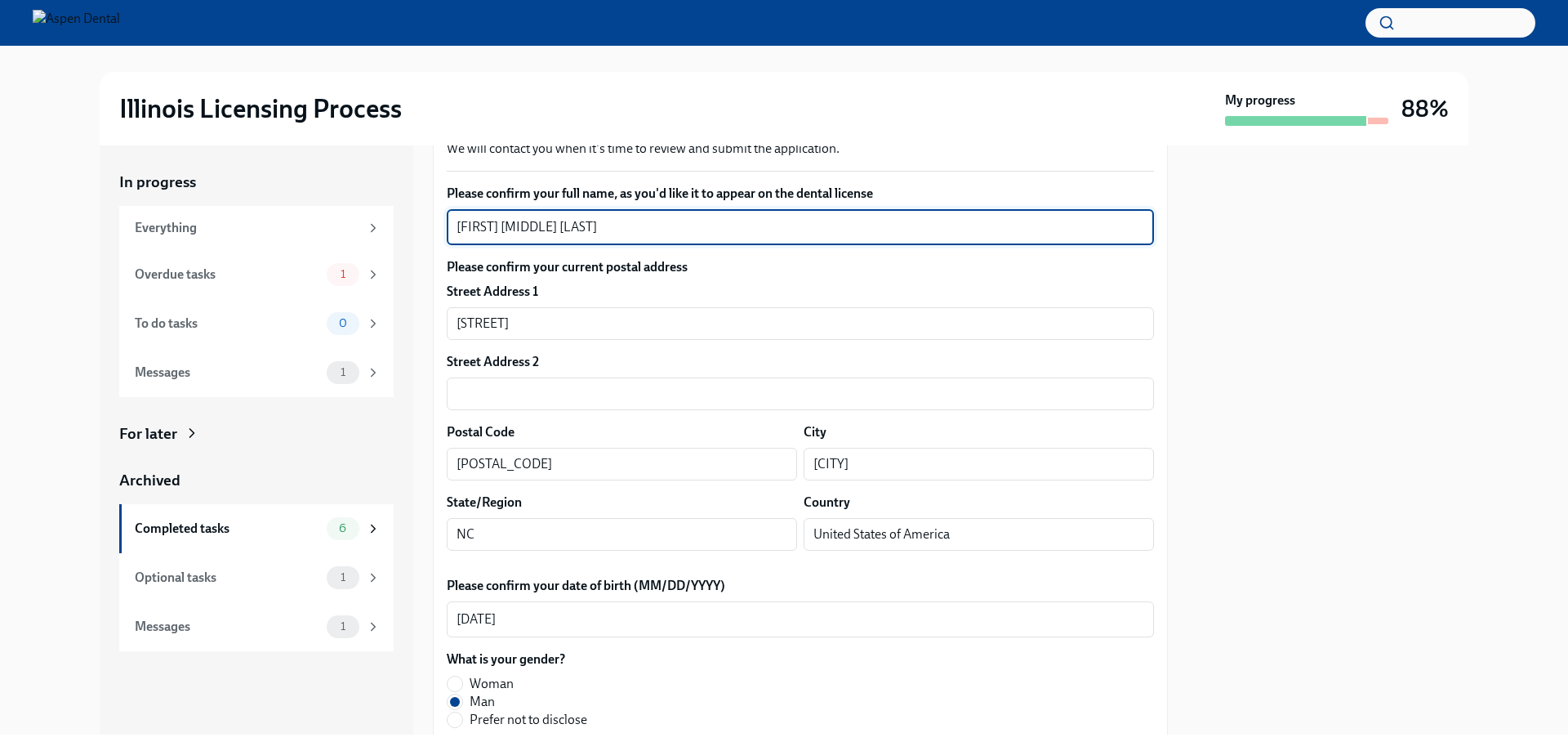 click on "Patrick Edward Carlisle" at bounding box center [800, 227] 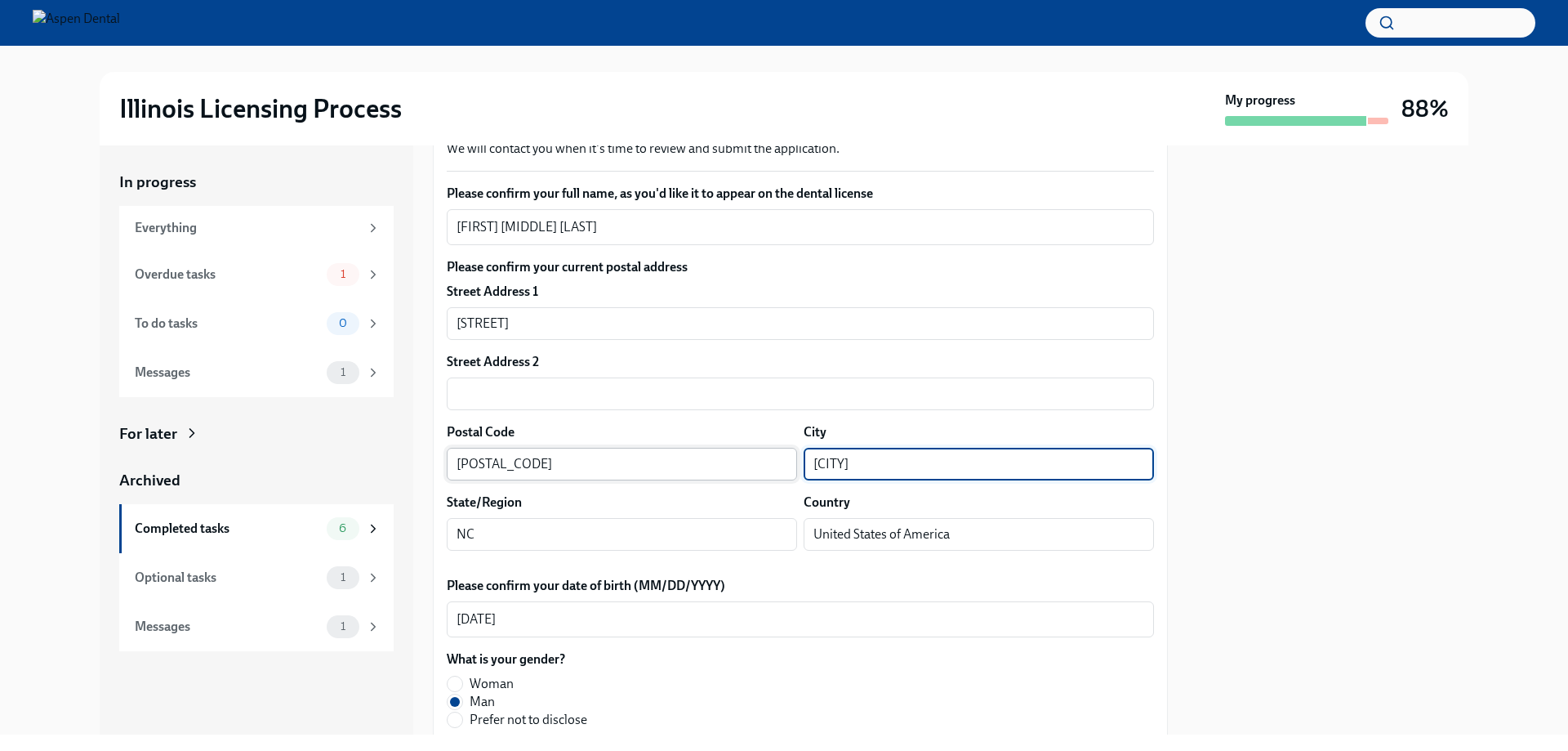 drag, startPoint x: 875, startPoint y: 457, endPoint x: 788, endPoint y: 457, distance: 87 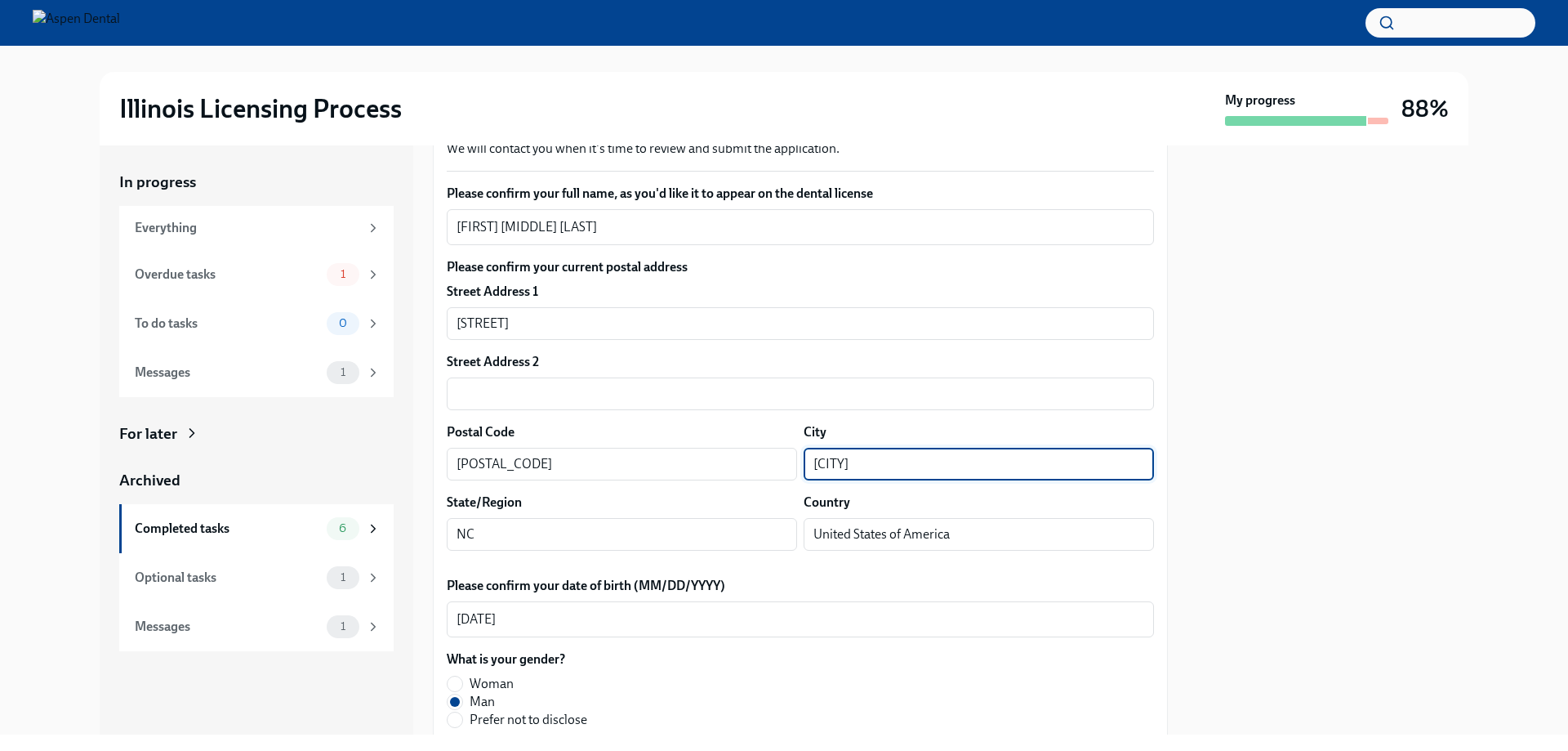 paste on "Carlisle" 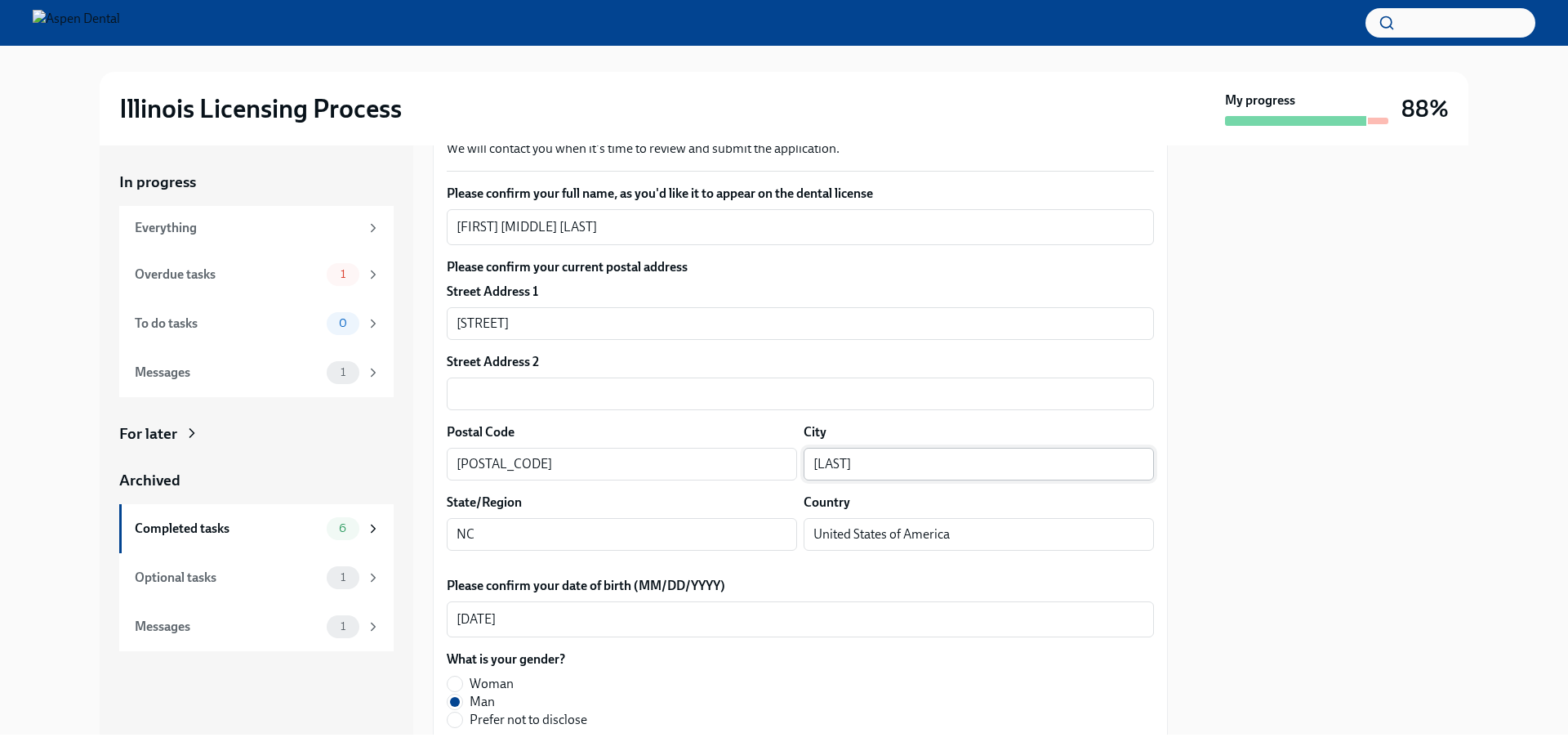 click on "Carlisle" at bounding box center [978, 464] 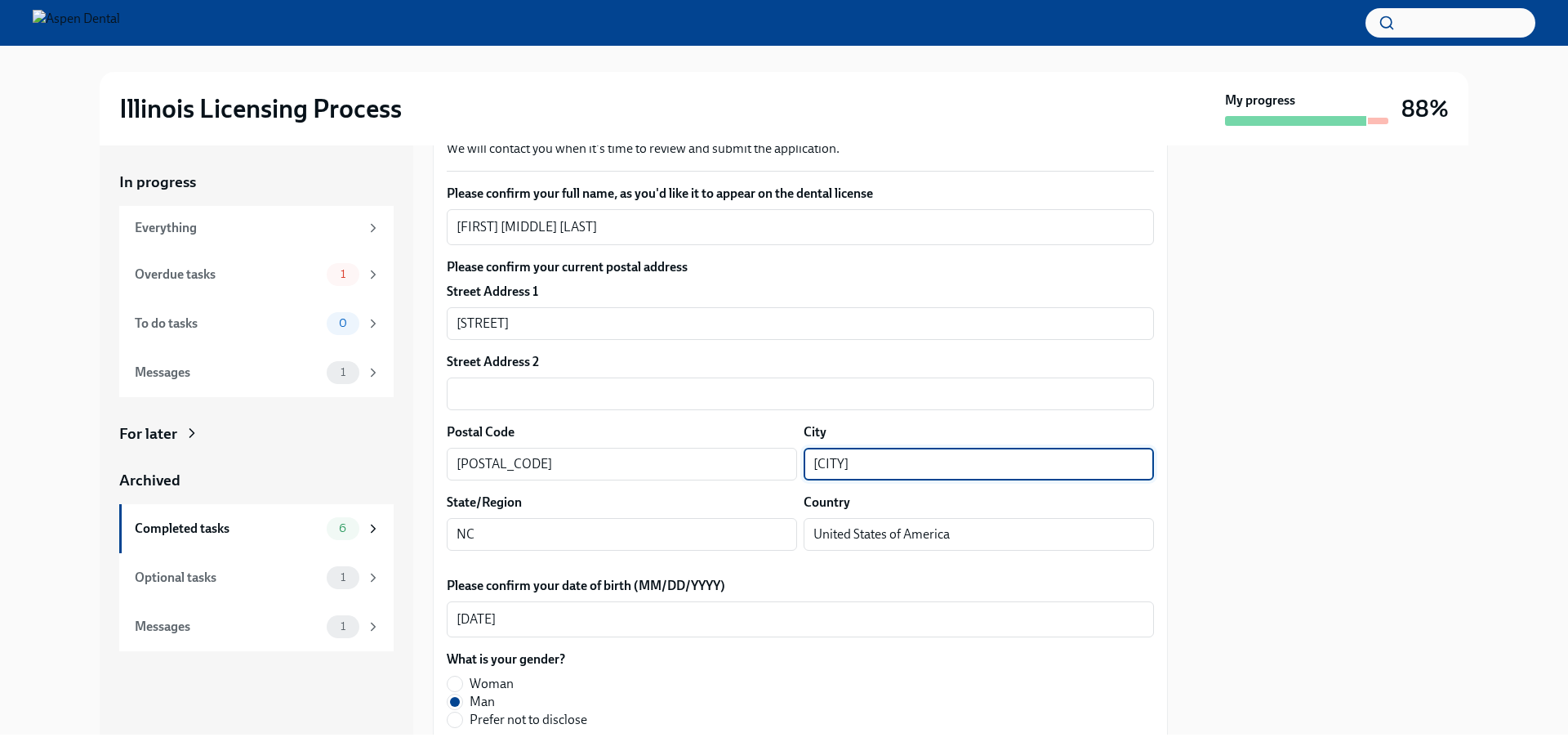 type on "Greensboro" 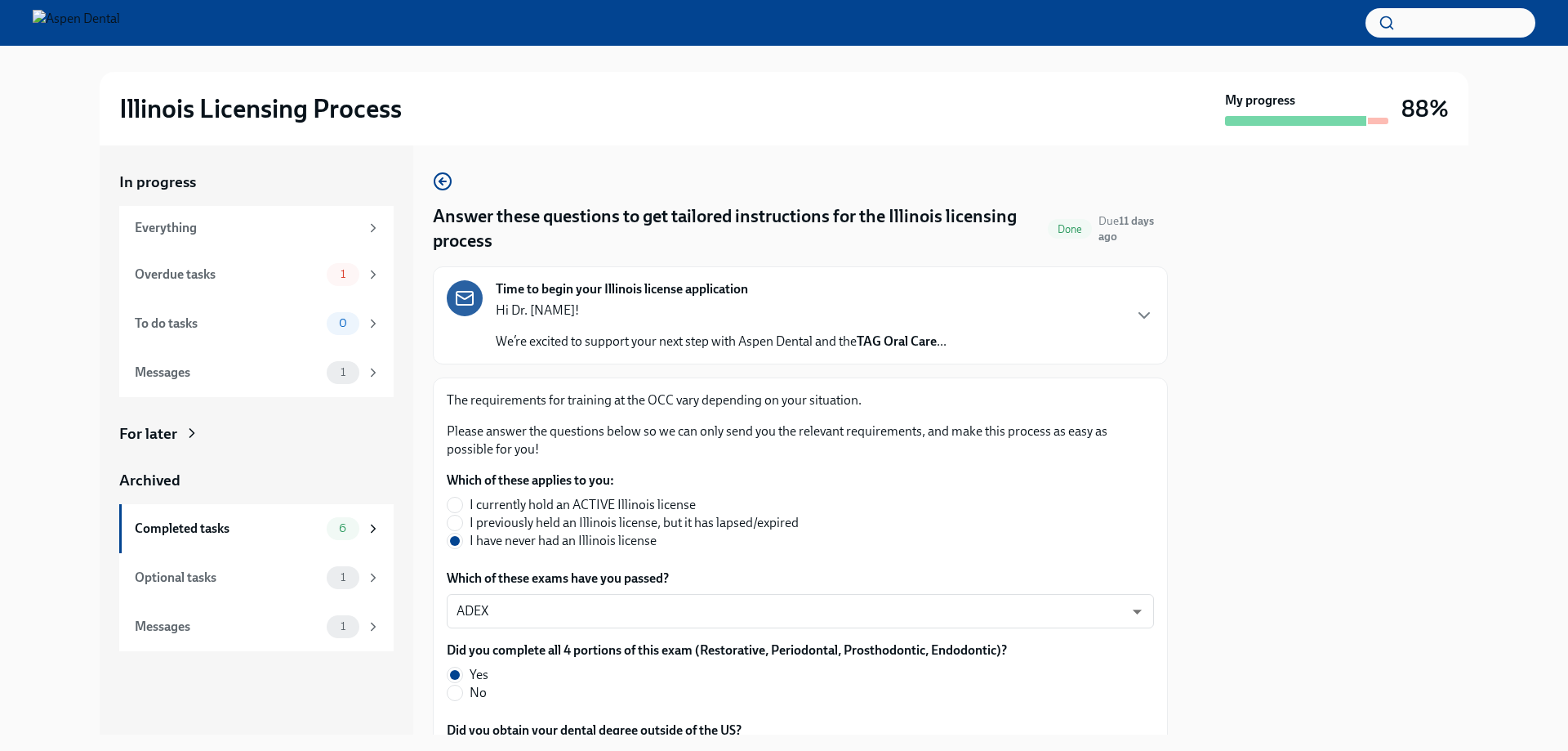 scroll, scrollTop: 0, scrollLeft: 0, axis: both 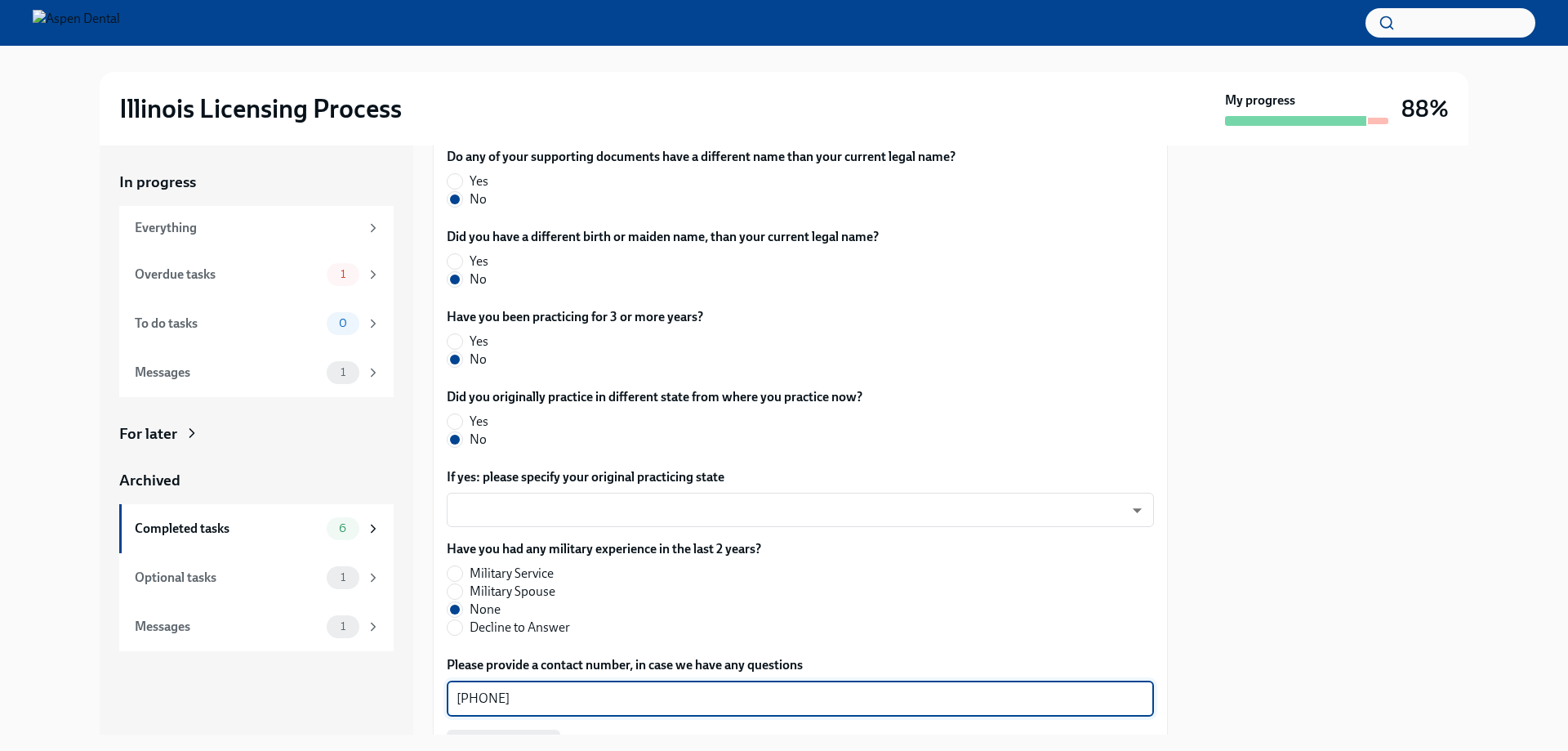 drag, startPoint x: 537, startPoint y: 697, endPoint x: 449, endPoint y: 710, distance: 88.95504 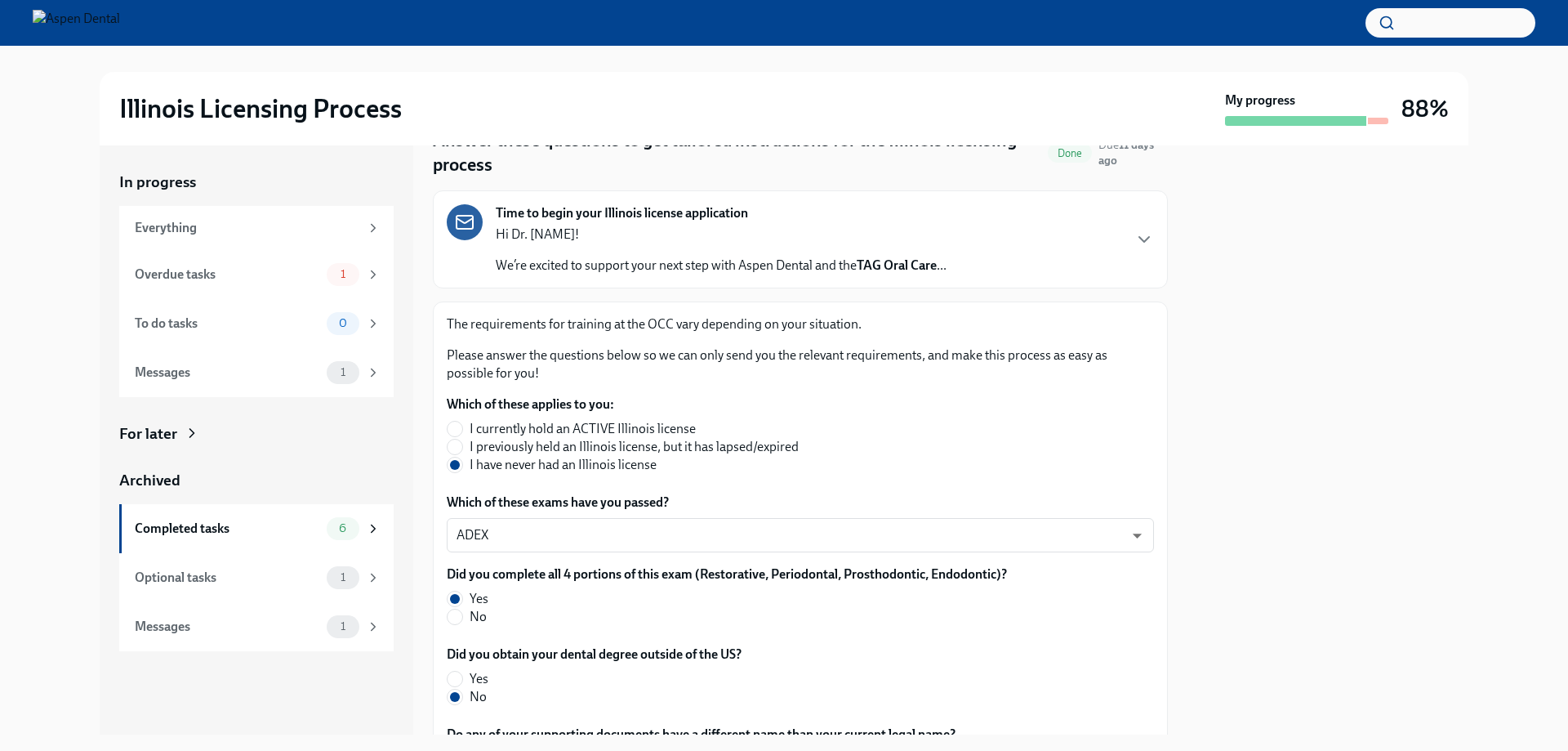 scroll, scrollTop: 0, scrollLeft: 0, axis: both 